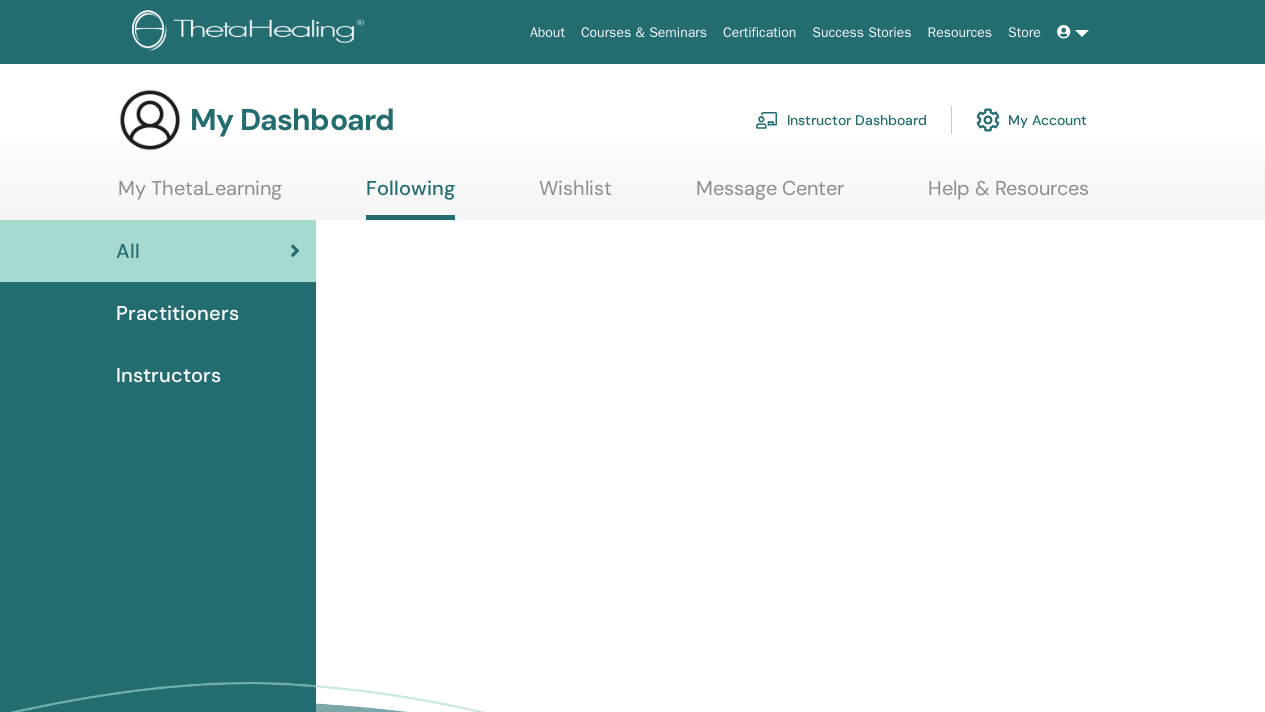 scroll, scrollTop: 0, scrollLeft: 0, axis: both 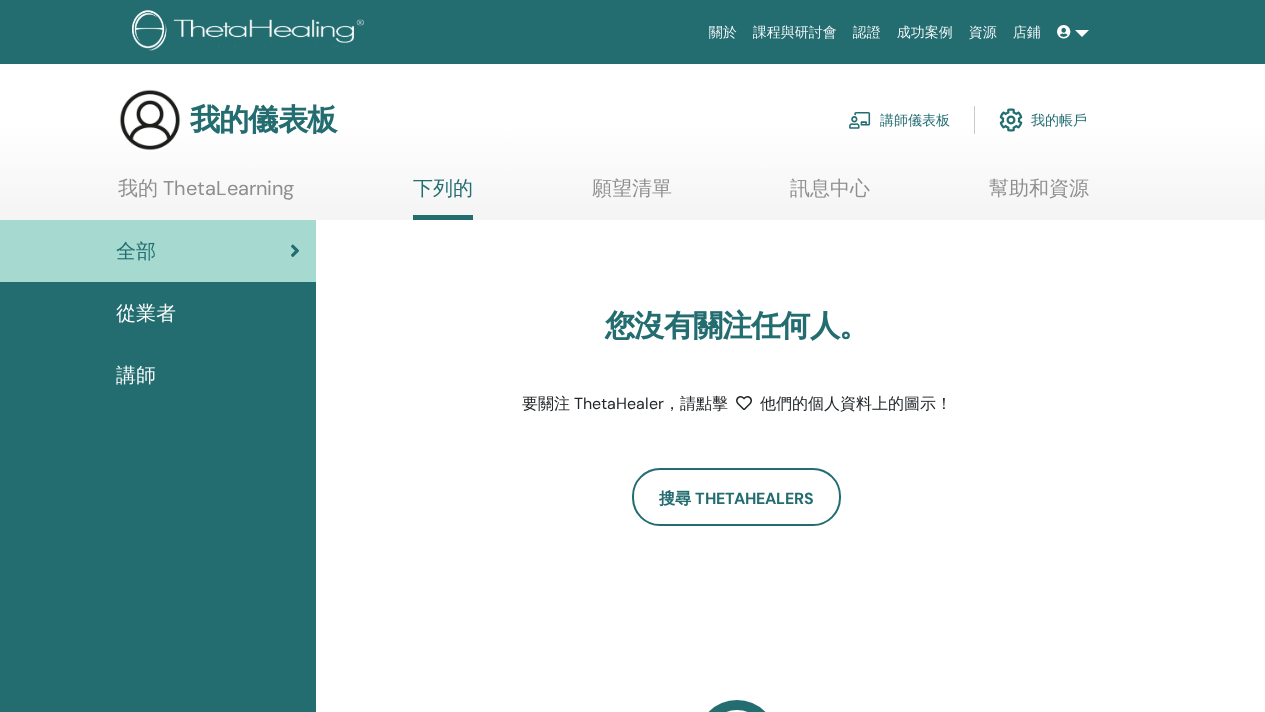click on "從業者" at bounding box center [158, 313] 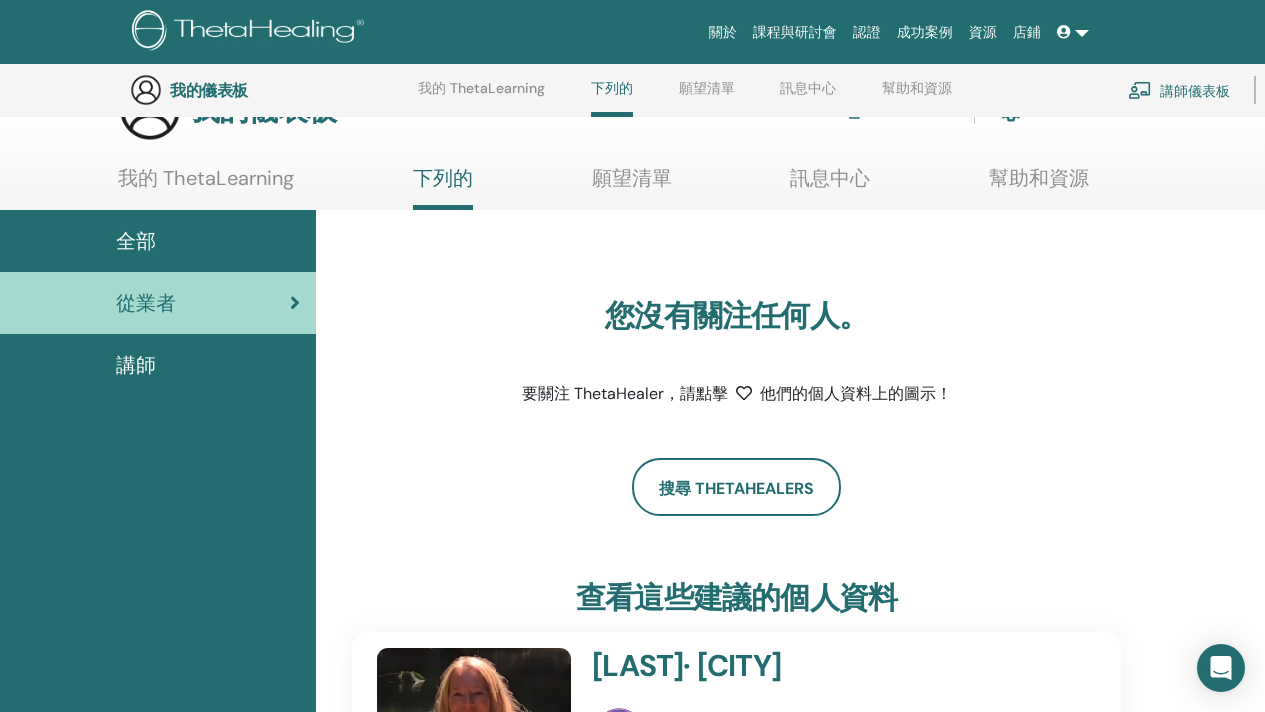 scroll, scrollTop: 0, scrollLeft: 0, axis: both 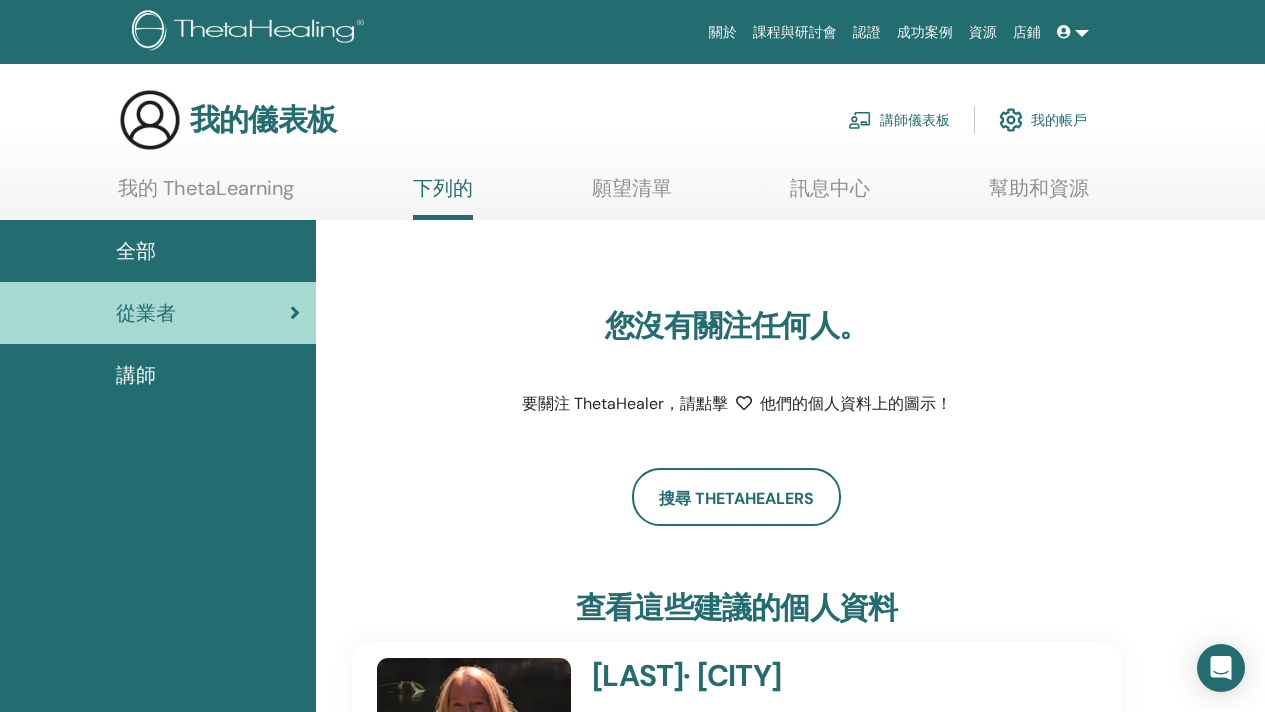 click on "講師儀表板" at bounding box center (915, 121) 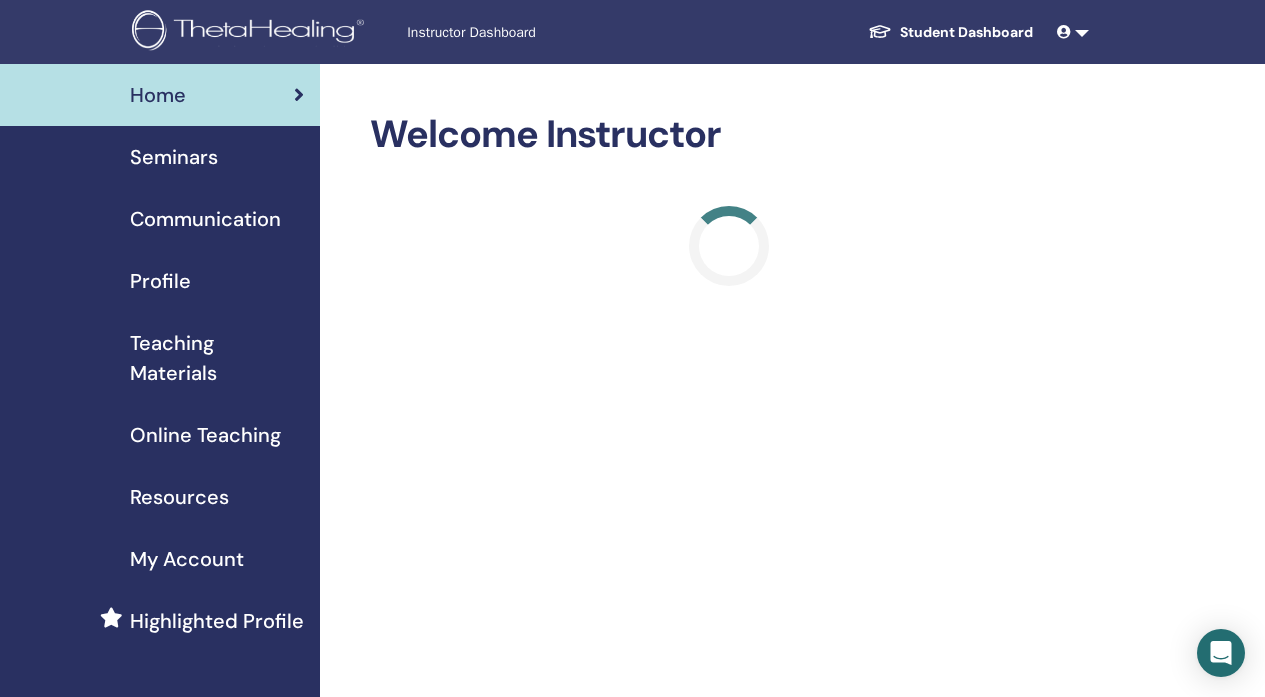 scroll, scrollTop: 0, scrollLeft: 0, axis: both 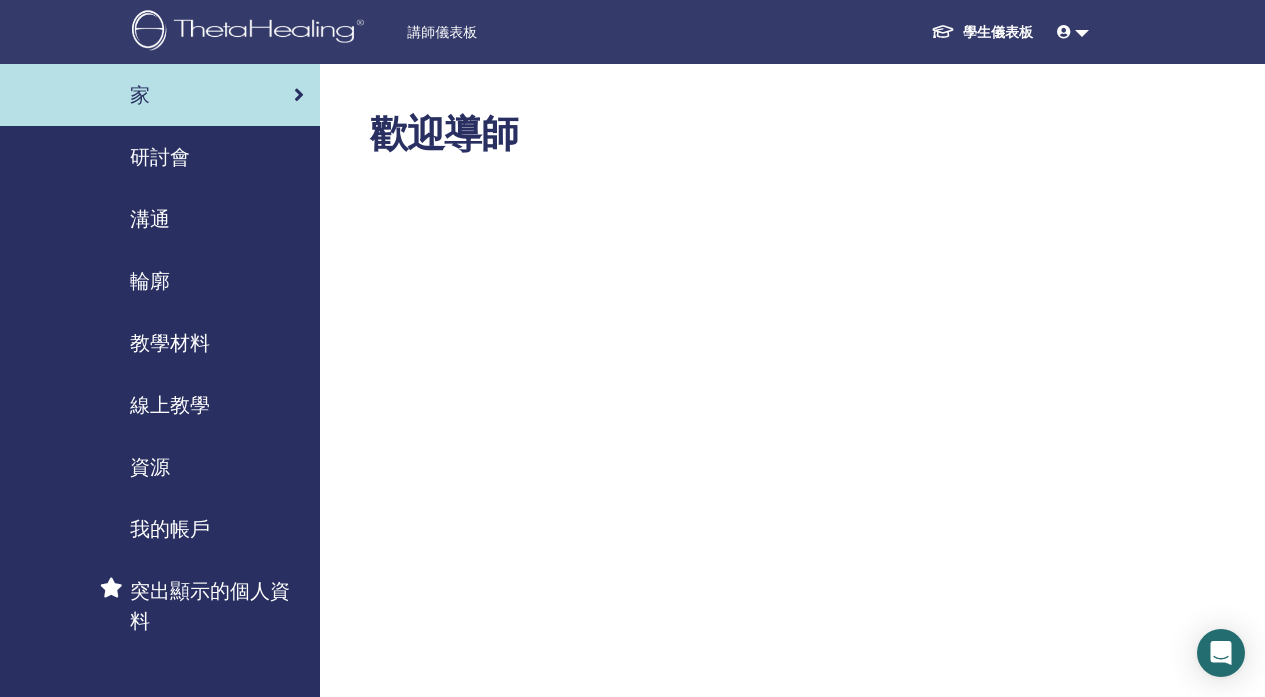 click on "研討會" at bounding box center [160, 157] 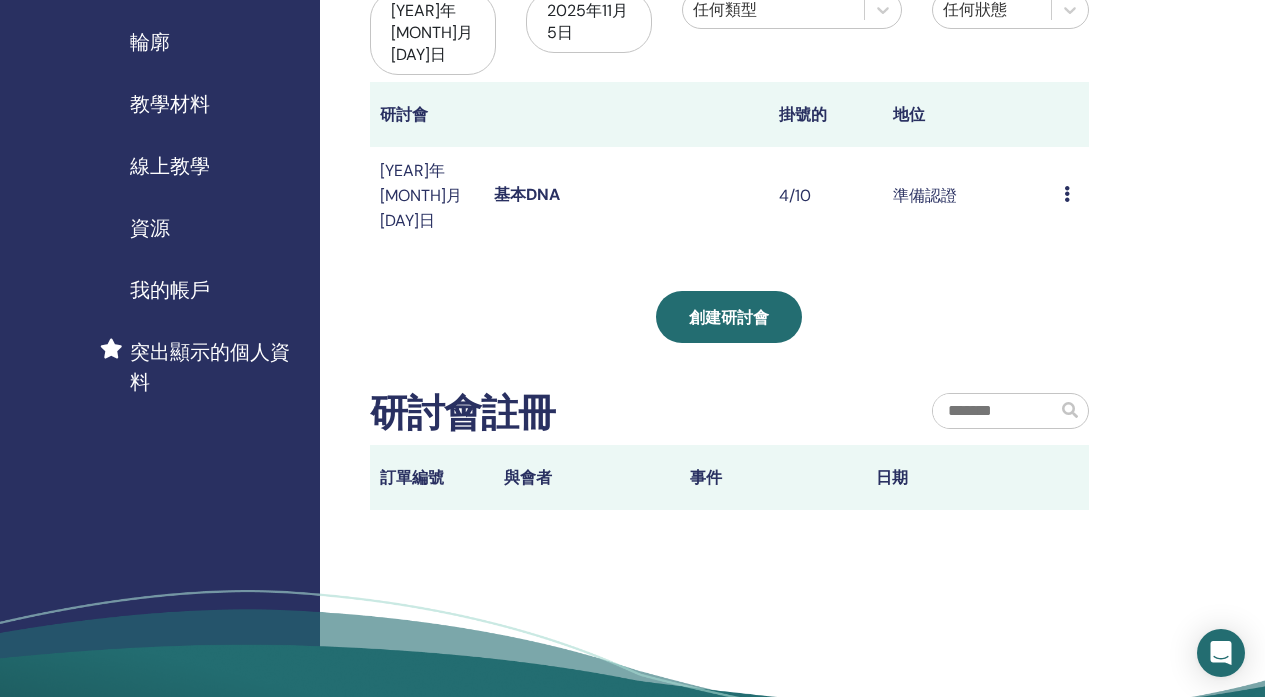 scroll, scrollTop: 239, scrollLeft: 0, axis: vertical 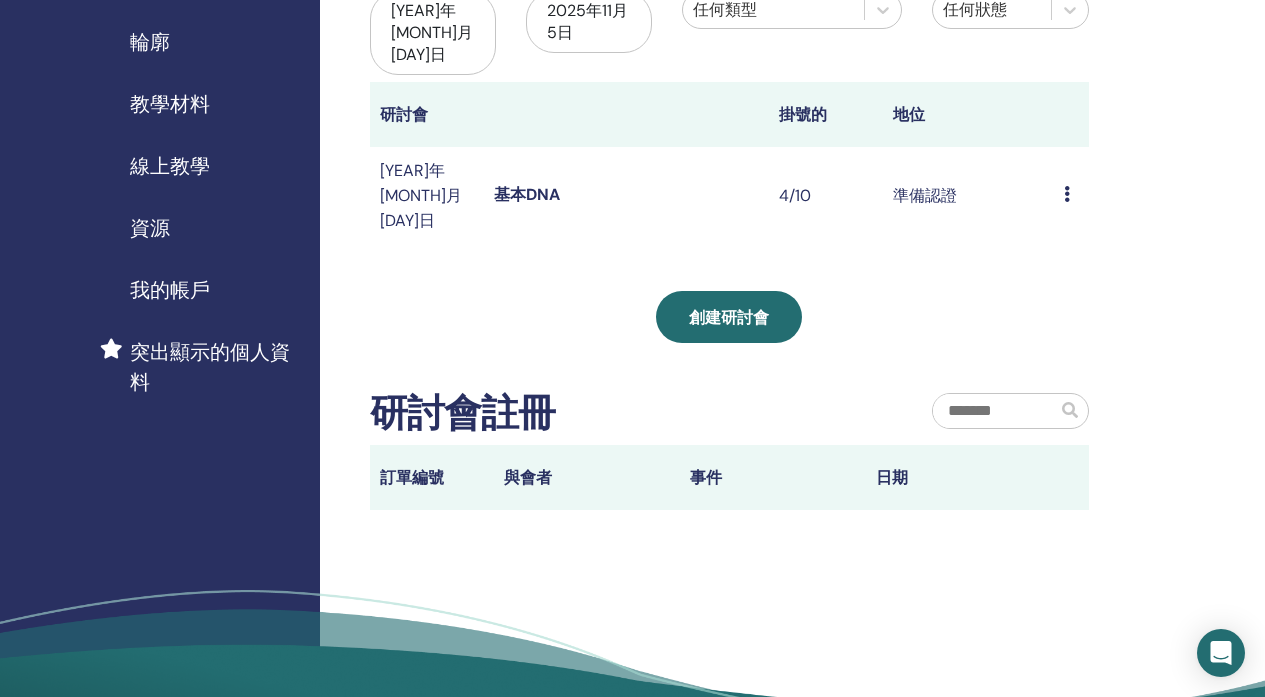 drag, startPoint x: 910, startPoint y: 167, endPoint x: 941, endPoint y: 163, distance: 31.257 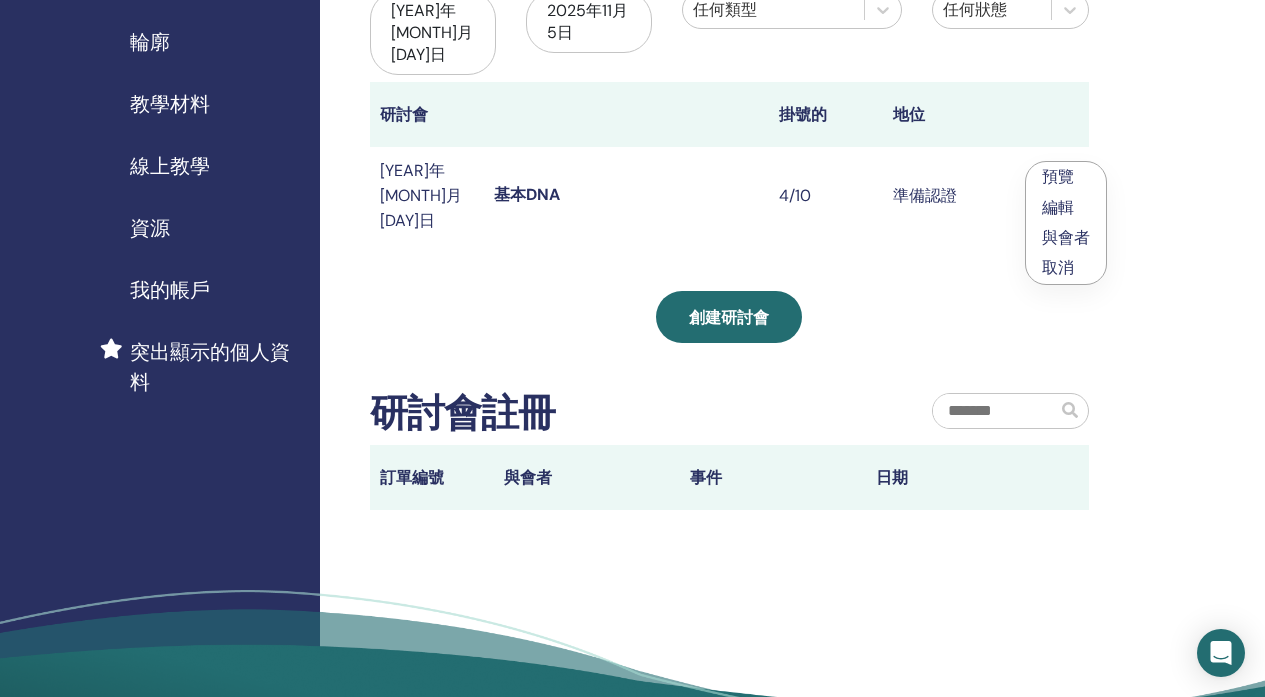 click on "與會者" at bounding box center [1066, 237] 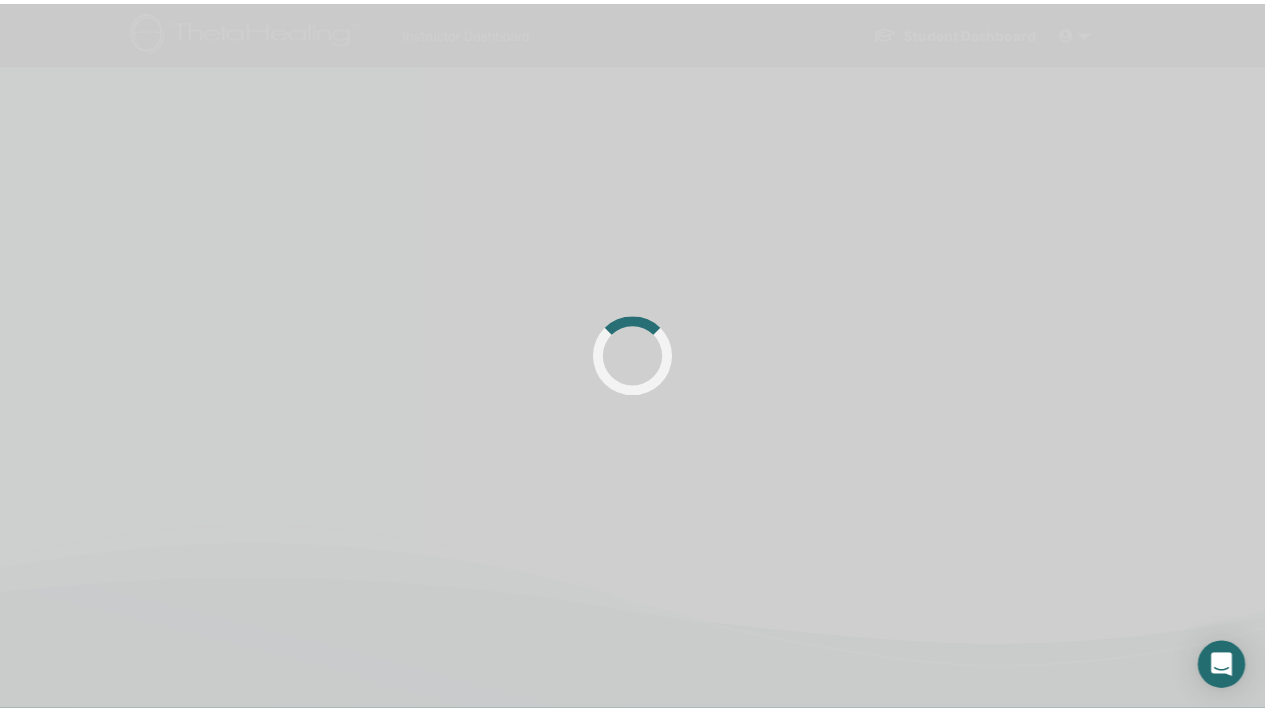 scroll, scrollTop: 0, scrollLeft: 0, axis: both 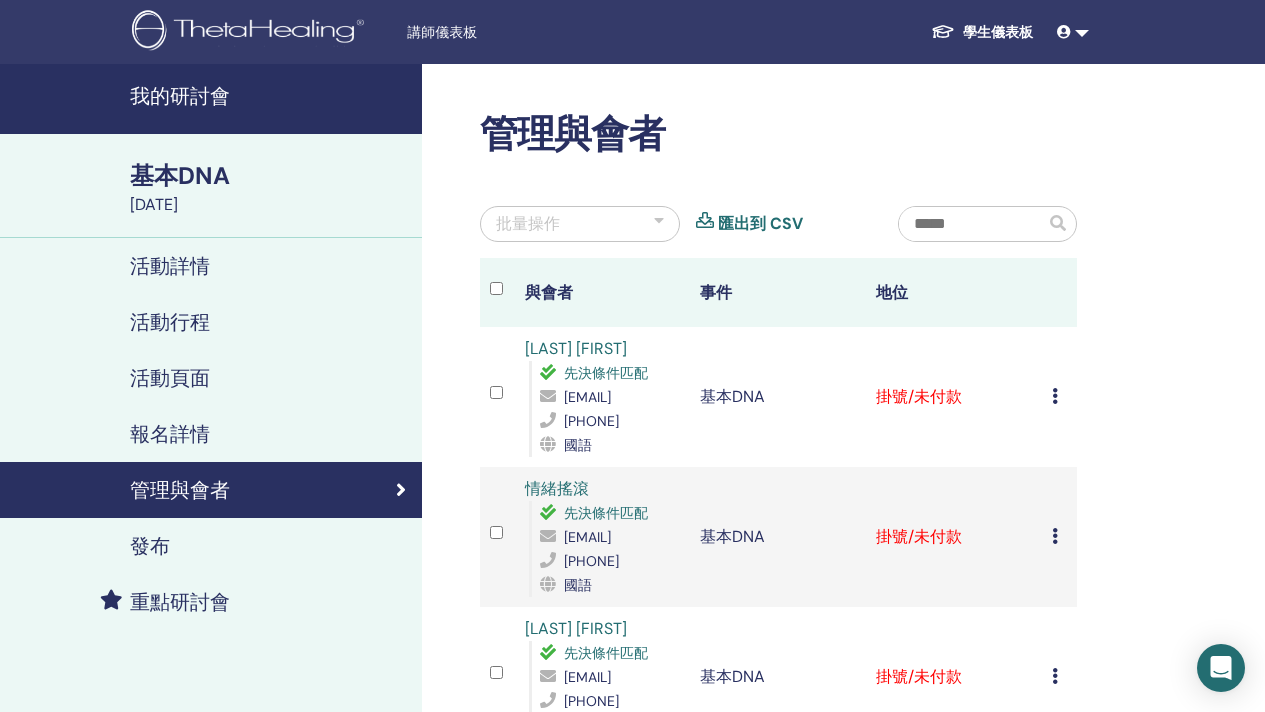 click at bounding box center [1055, 396] 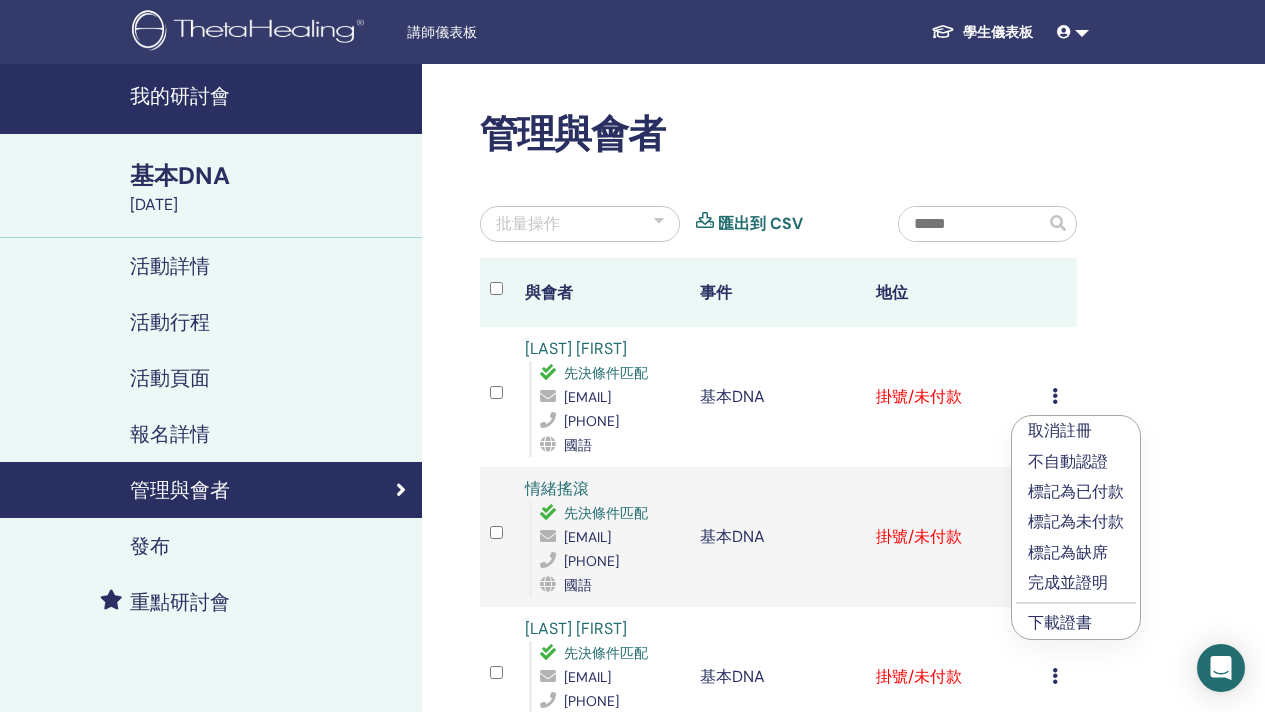 click on "標記為已付款" at bounding box center (1076, 491) 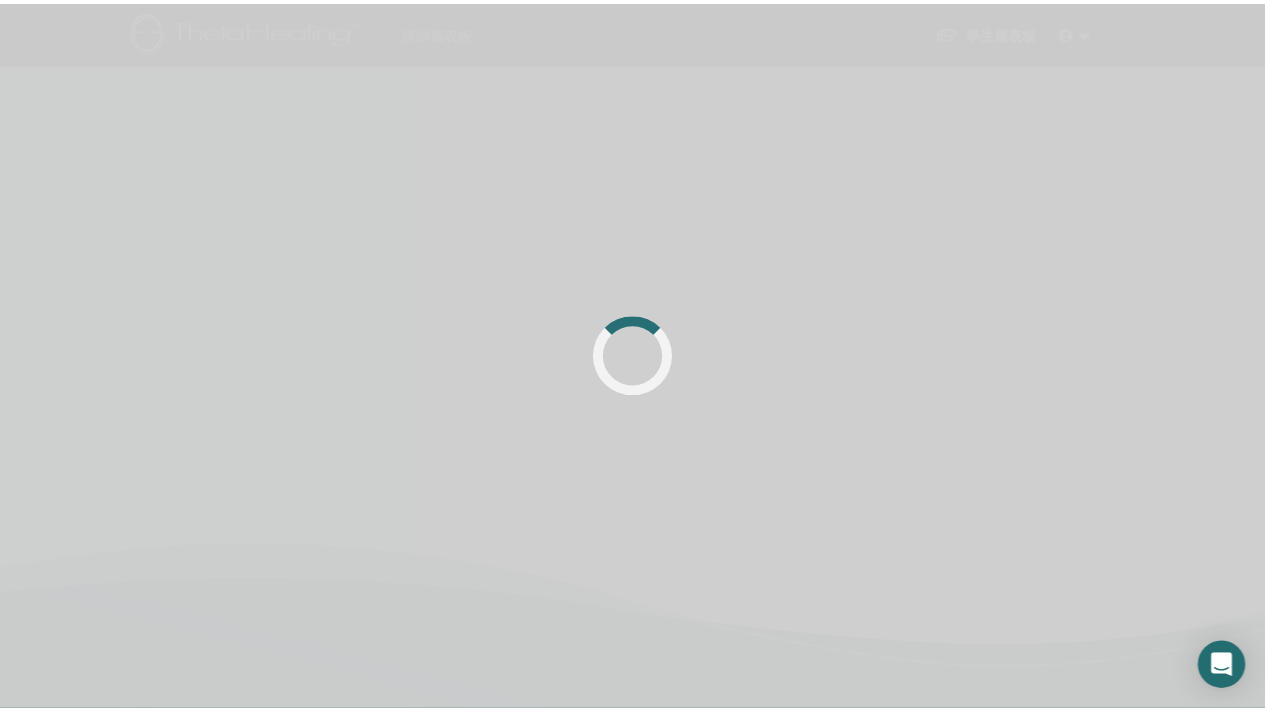 scroll, scrollTop: 0, scrollLeft: 0, axis: both 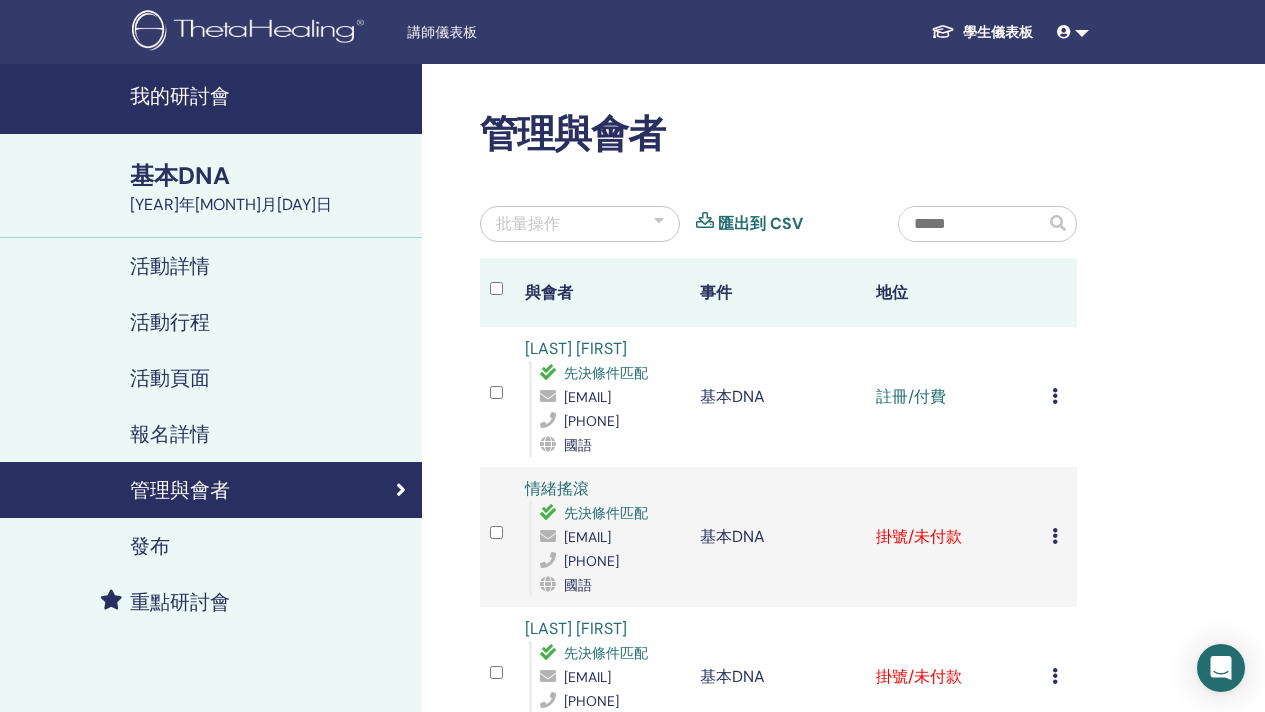 click at bounding box center [1055, 536] 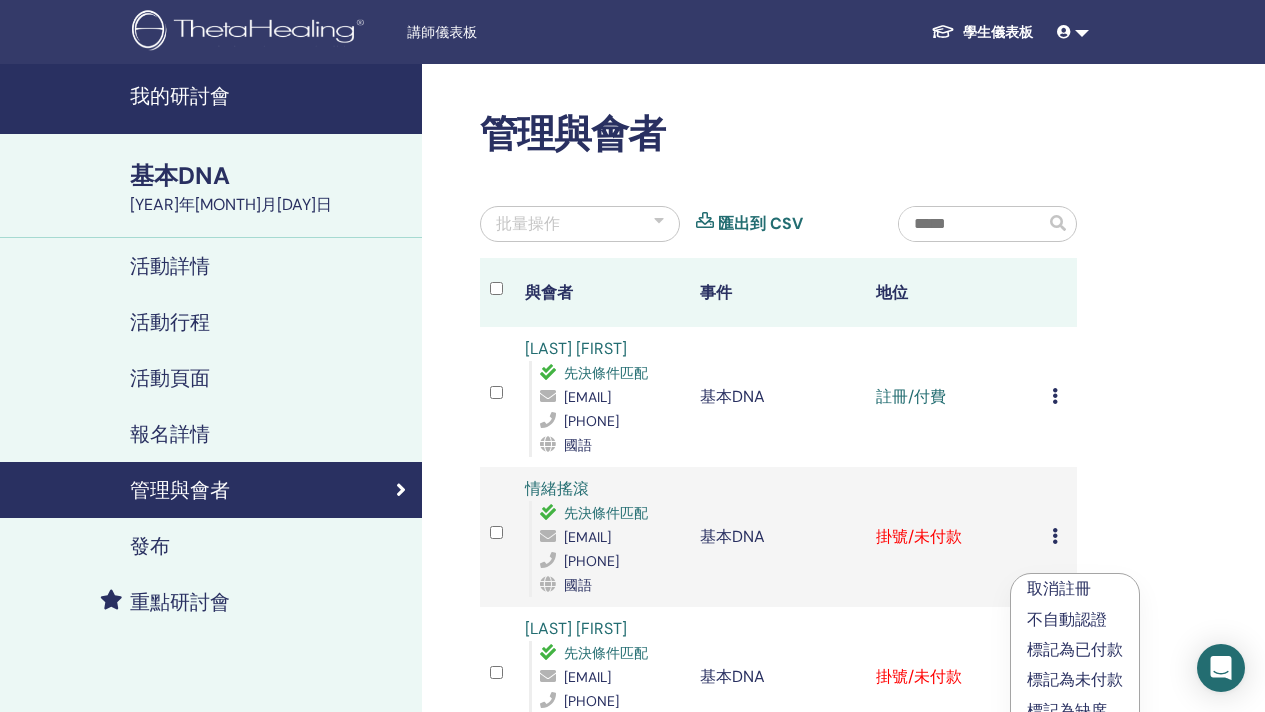 click on "標記為已付款" at bounding box center (1075, 649) 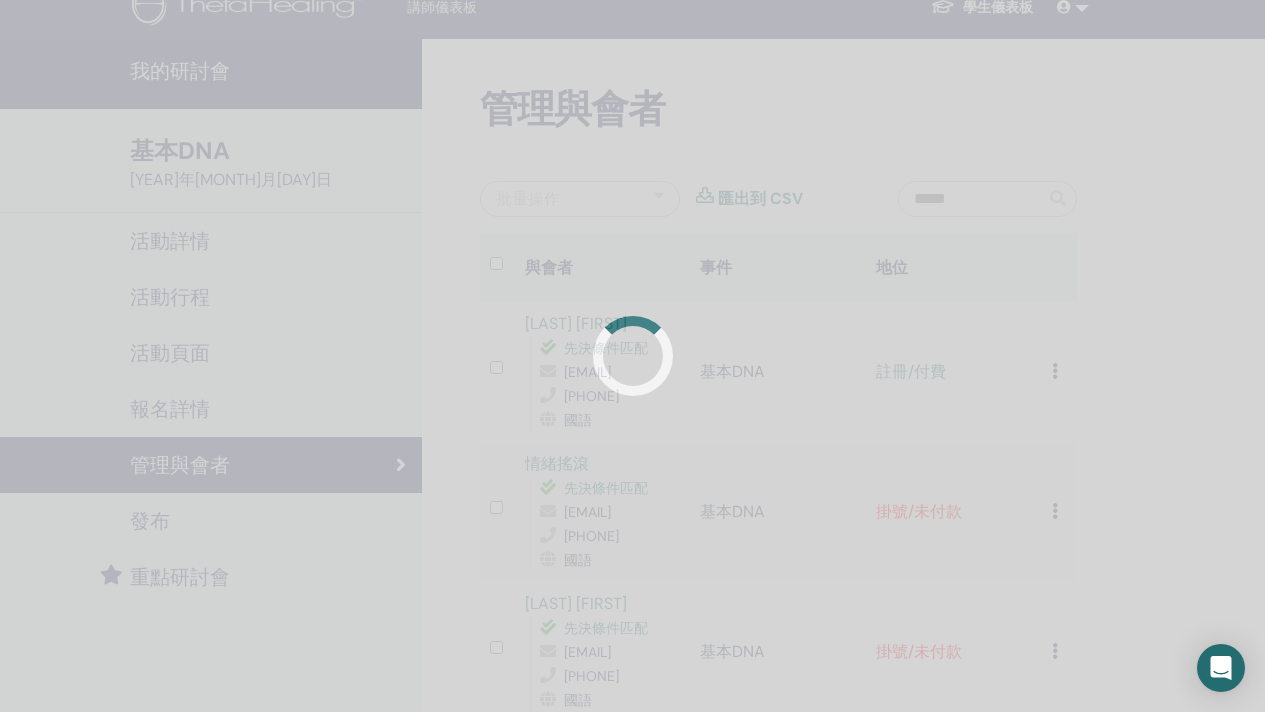 scroll, scrollTop: 38, scrollLeft: 0, axis: vertical 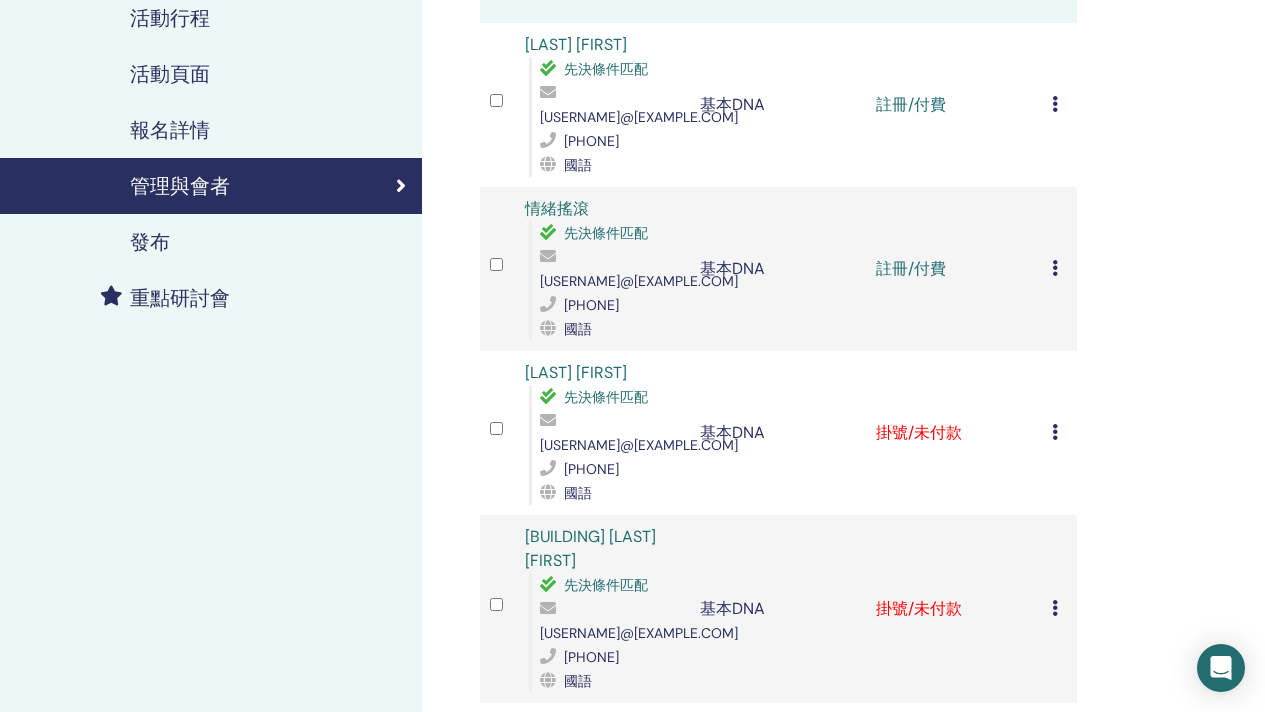 click at bounding box center [1055, 432] 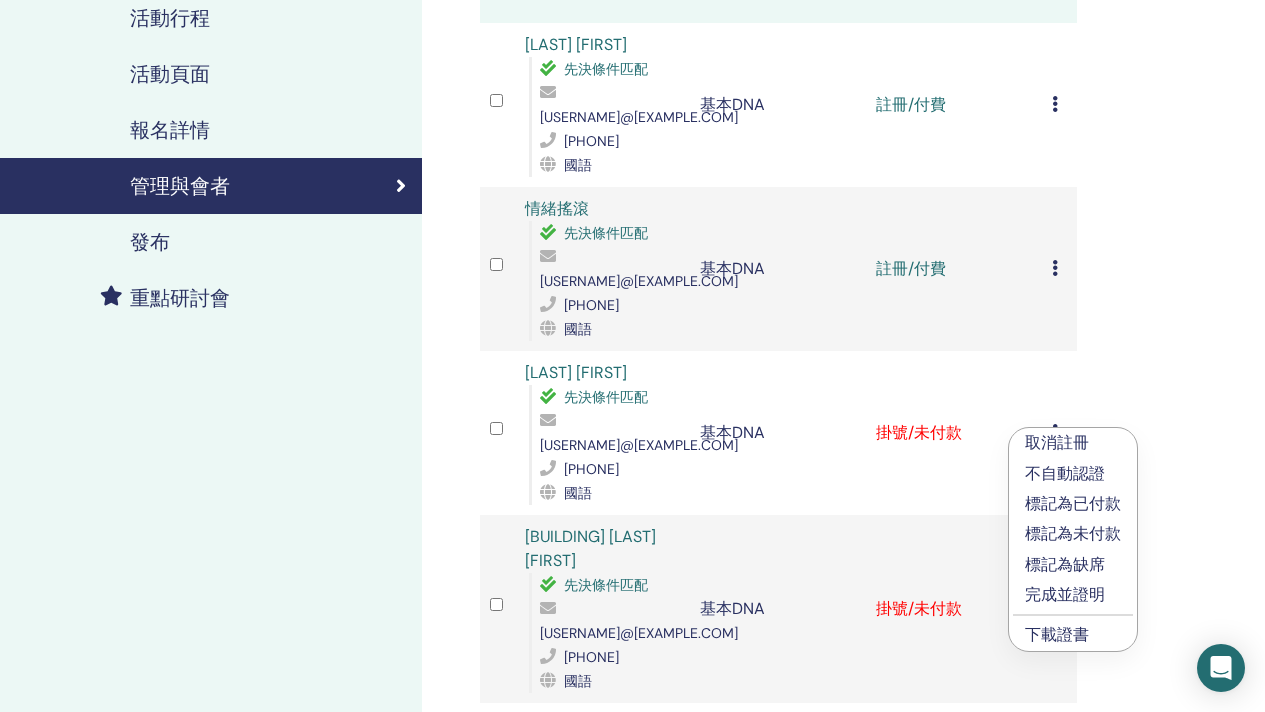 click on "標記為已付款" at bounding box center [1073, 503] 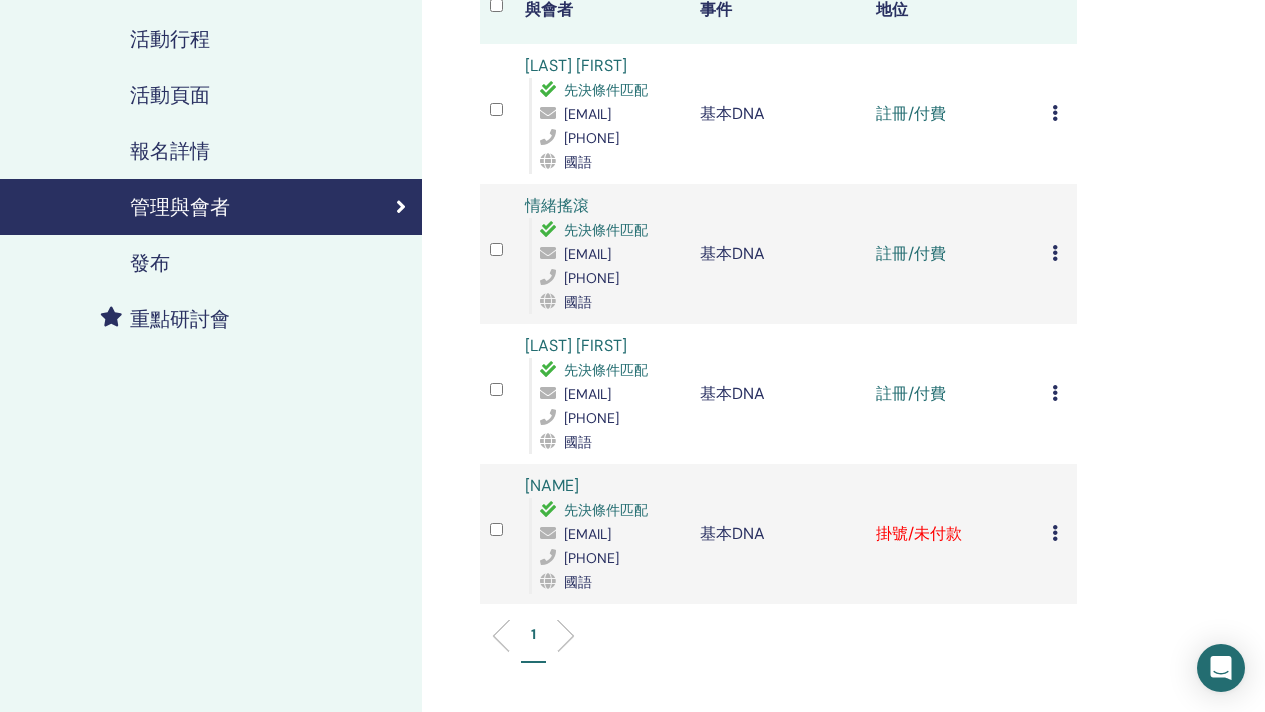 scroll, scrollTop: 418, scrollLeft: 0, axis: vertical 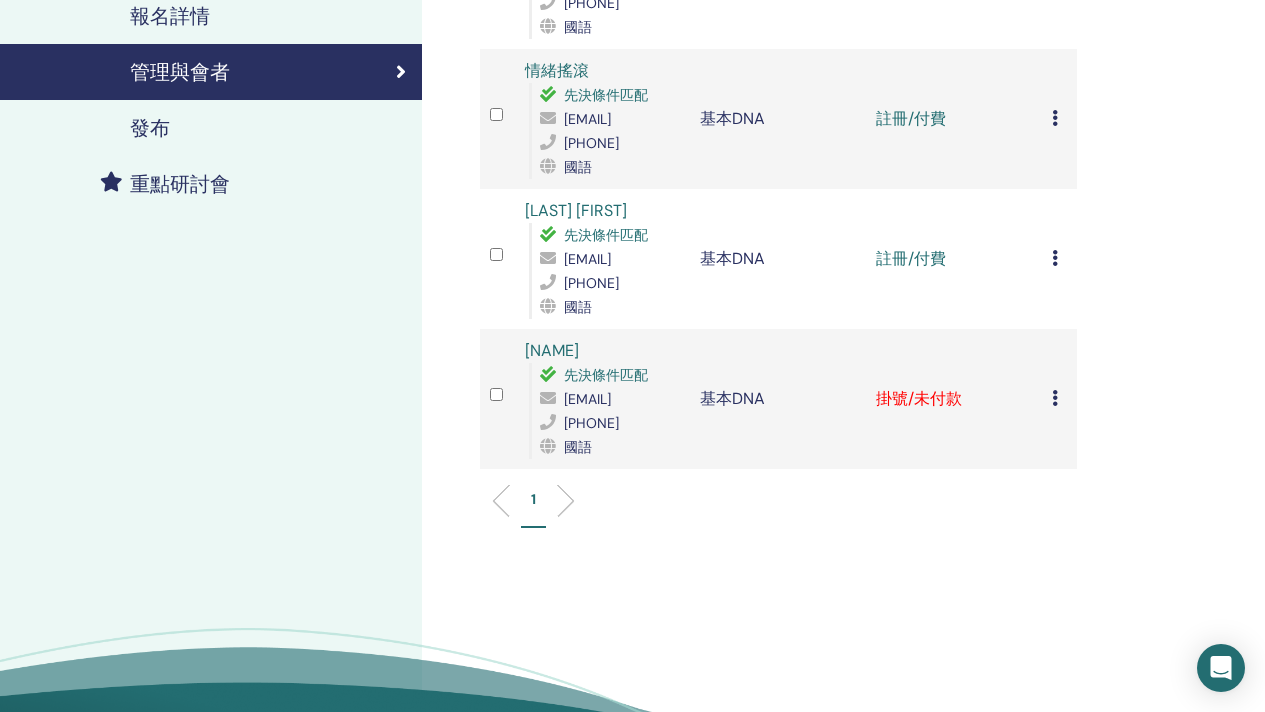 click at bounding box center [1055, 398] 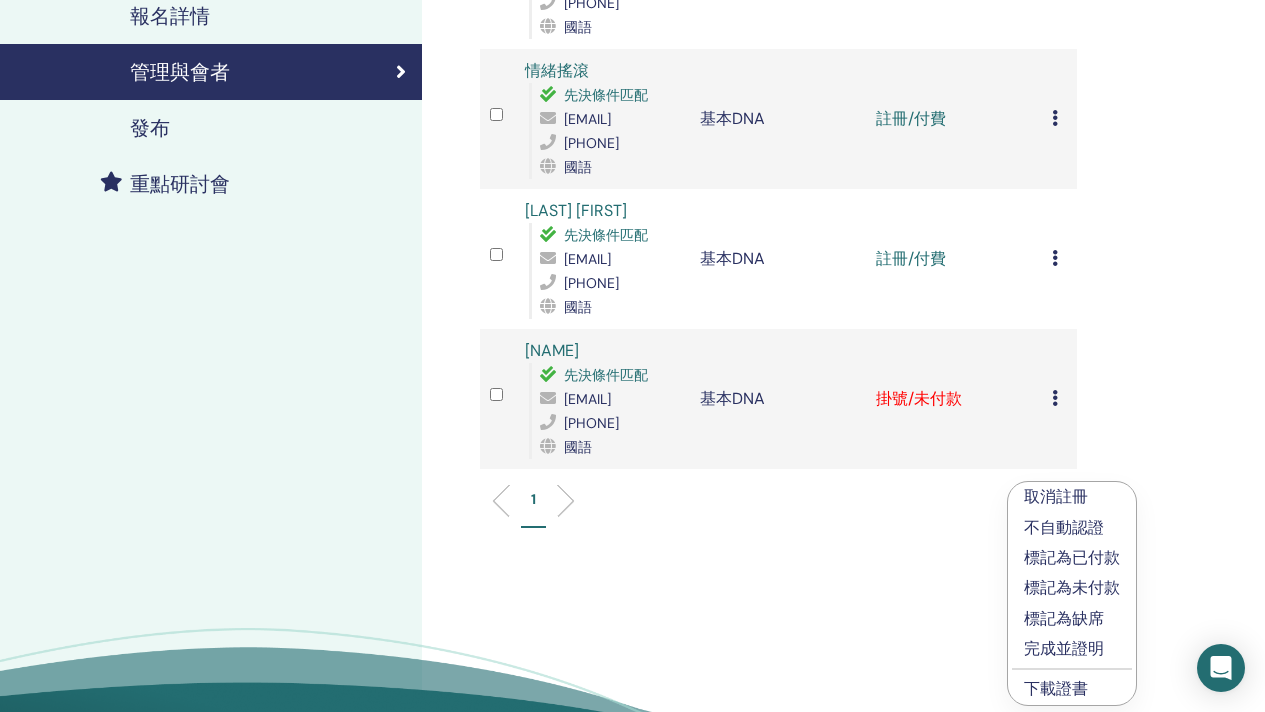 click on "標記為已付款" at bounding box center [1072, 557] 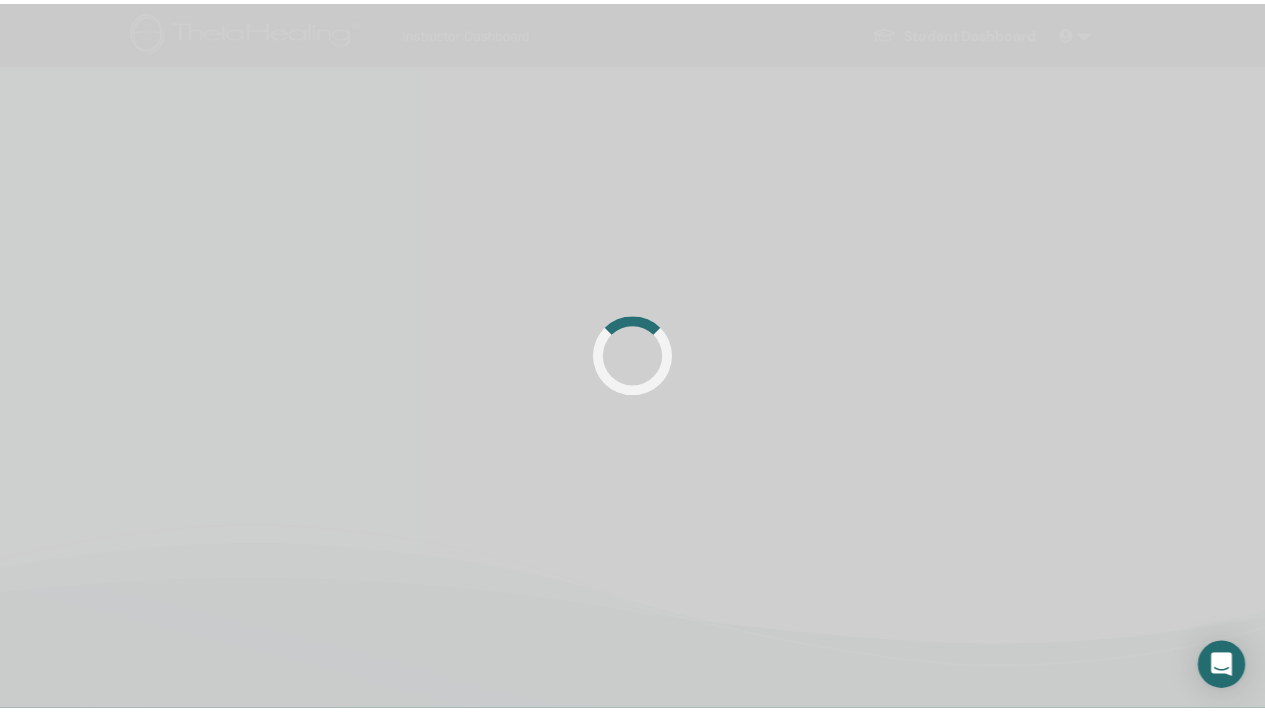 scroll, scrollTop: 0, scrollLeft: 0, axis: both 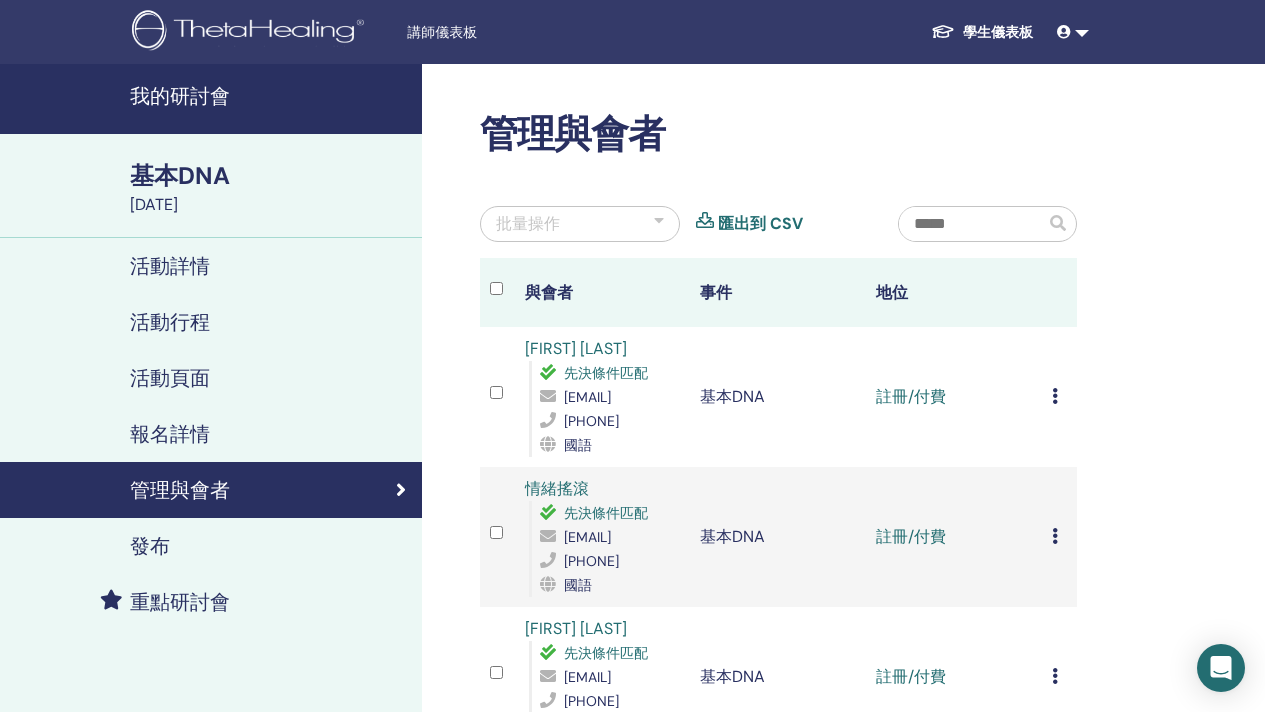 click at bounding box center [1055, 396] 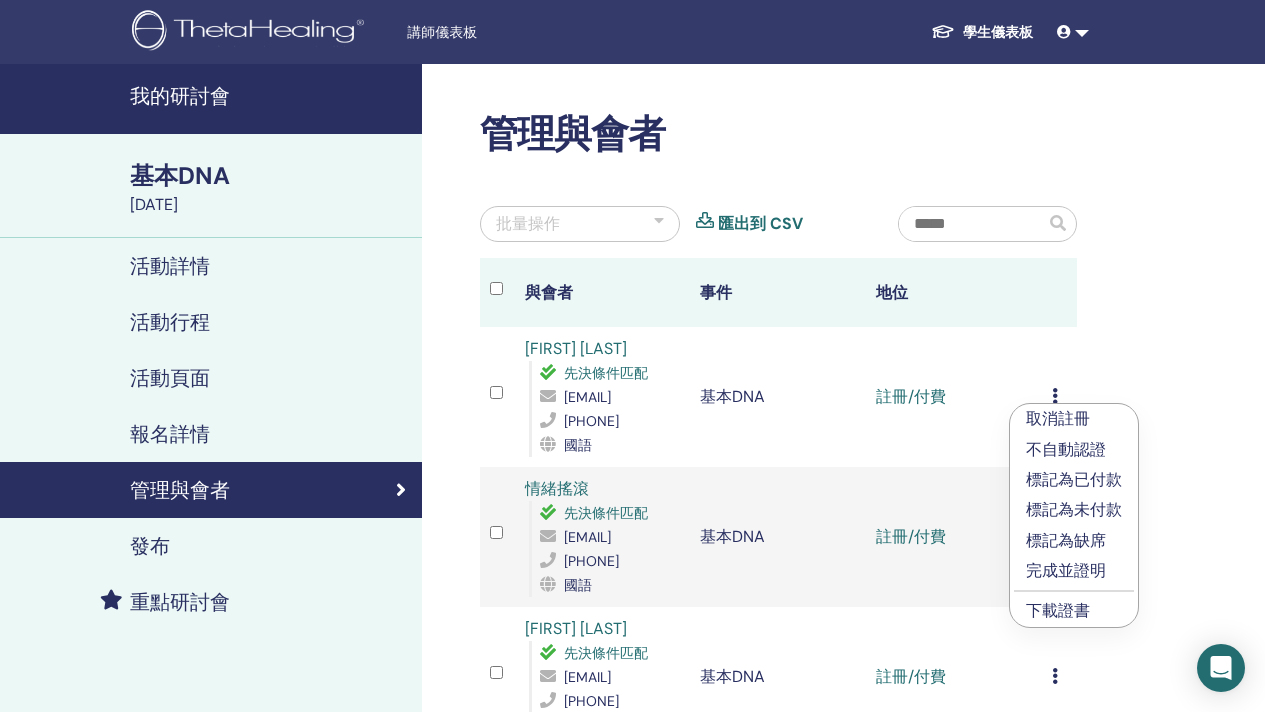 click on "完成並證明" at bounding box center [1066, 570] 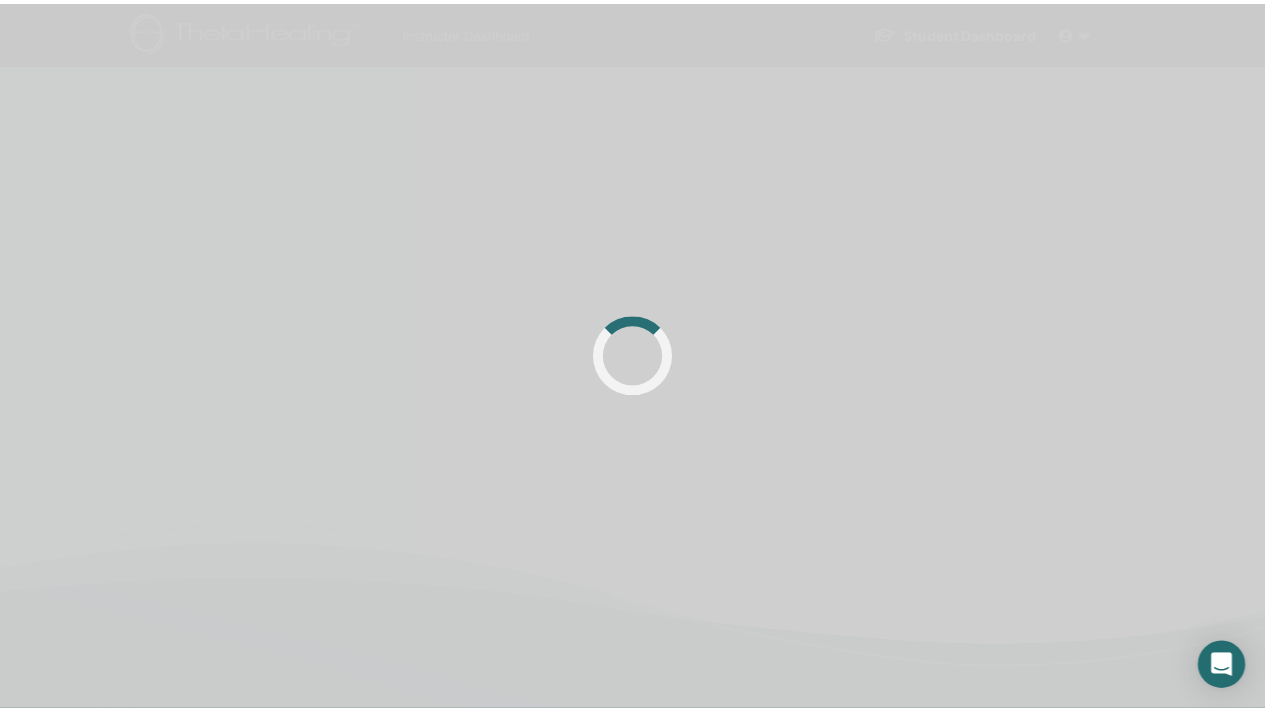 scroll, scrollTop: 0, scrollLeft: 0, axis: both 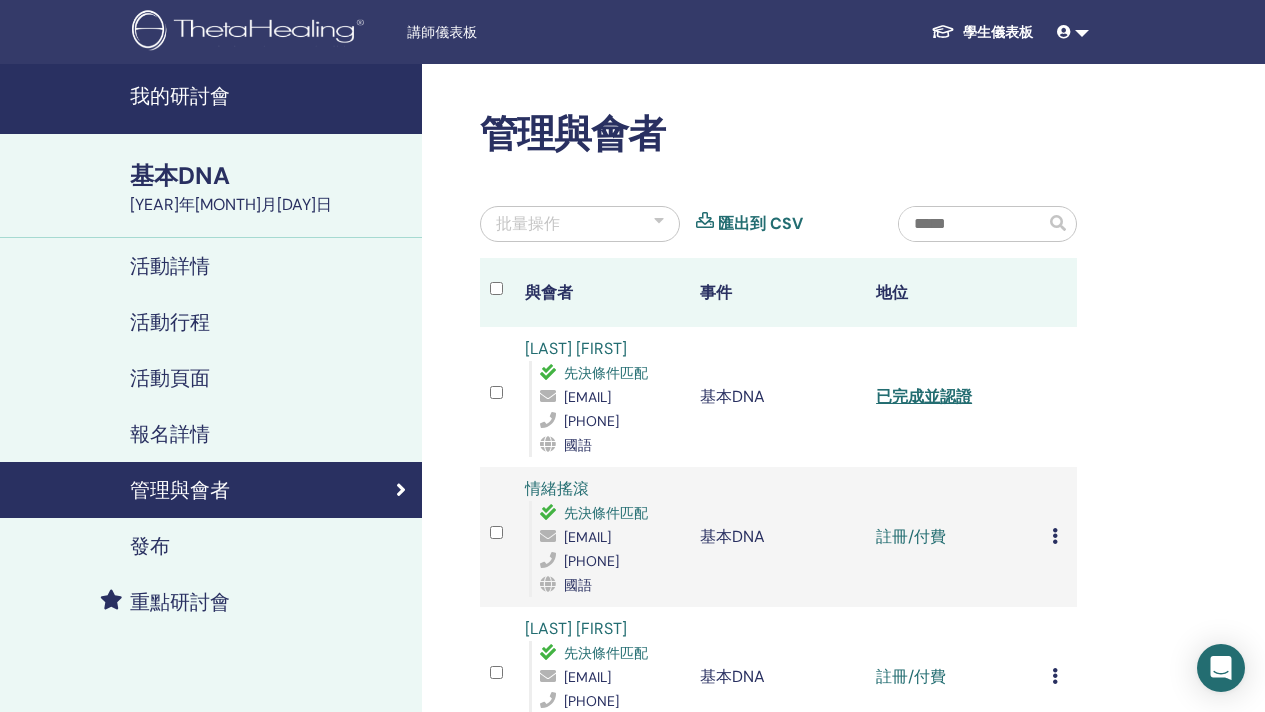 click on "取消註冊 不自動認證 標記為已付款 標記為未付款 標記為缺席 完成並證明 下載證書" at bounding box center [1059, 537] 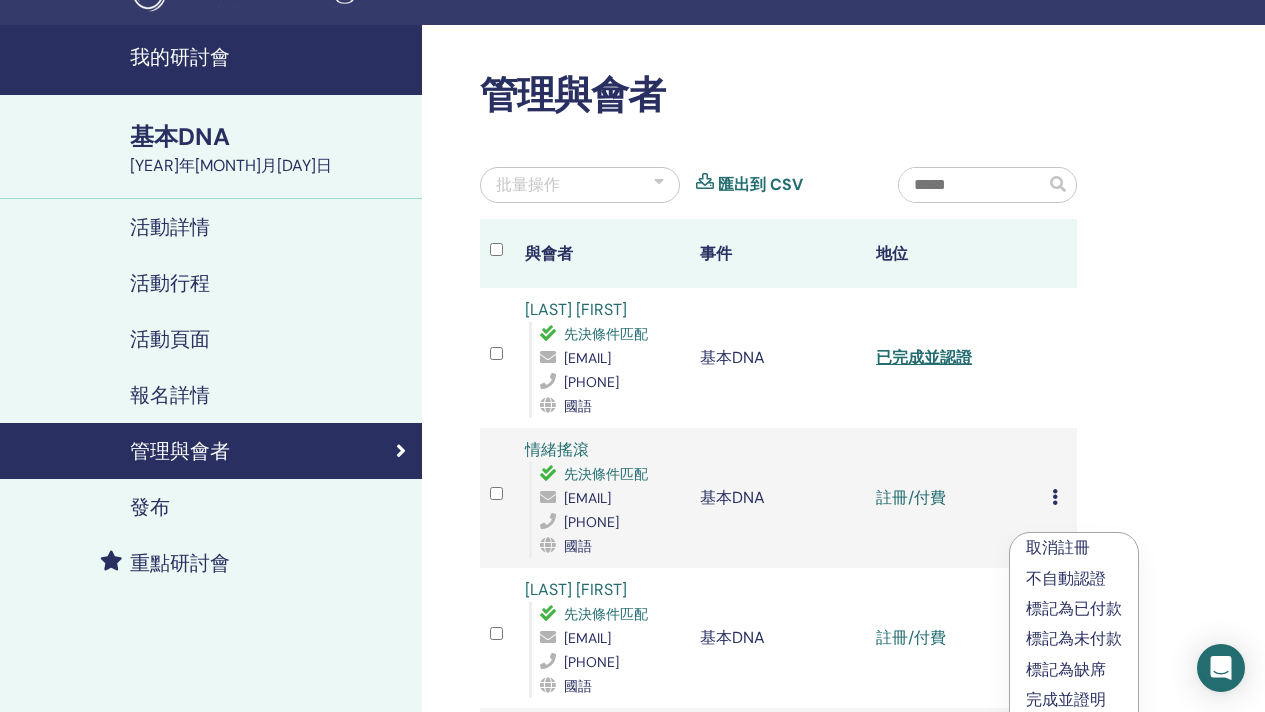 scroll, scrollTop: 70, scrollLeft: 0, axis: vertical 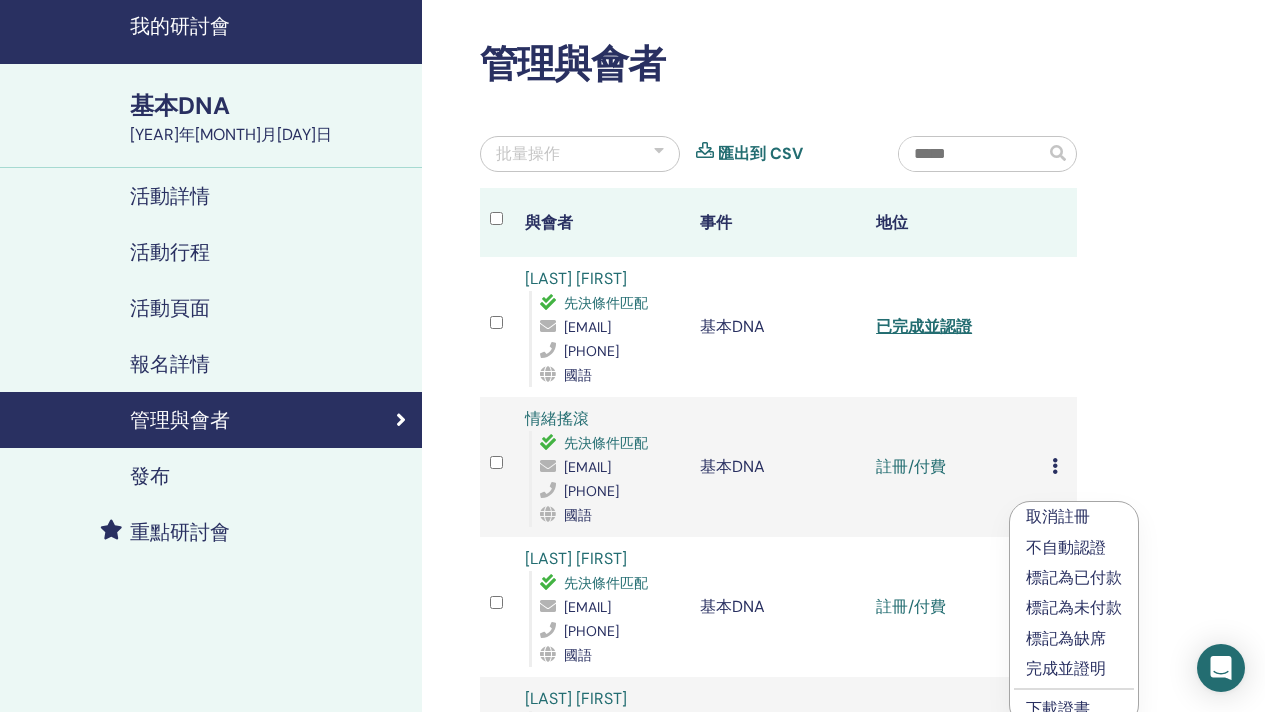 click on "完成並證明" at bounding box center (1066, 668) 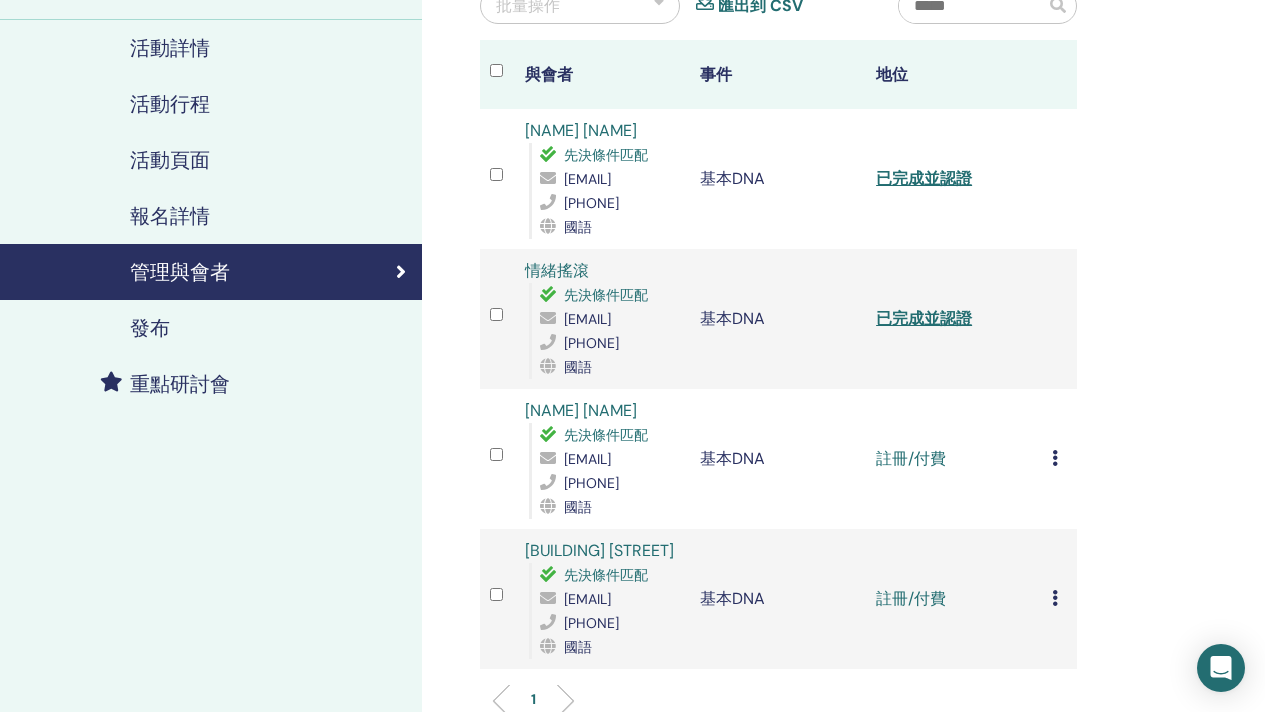 scroll, scrollTop: 268, scrollLeft: 0, axis: vertical 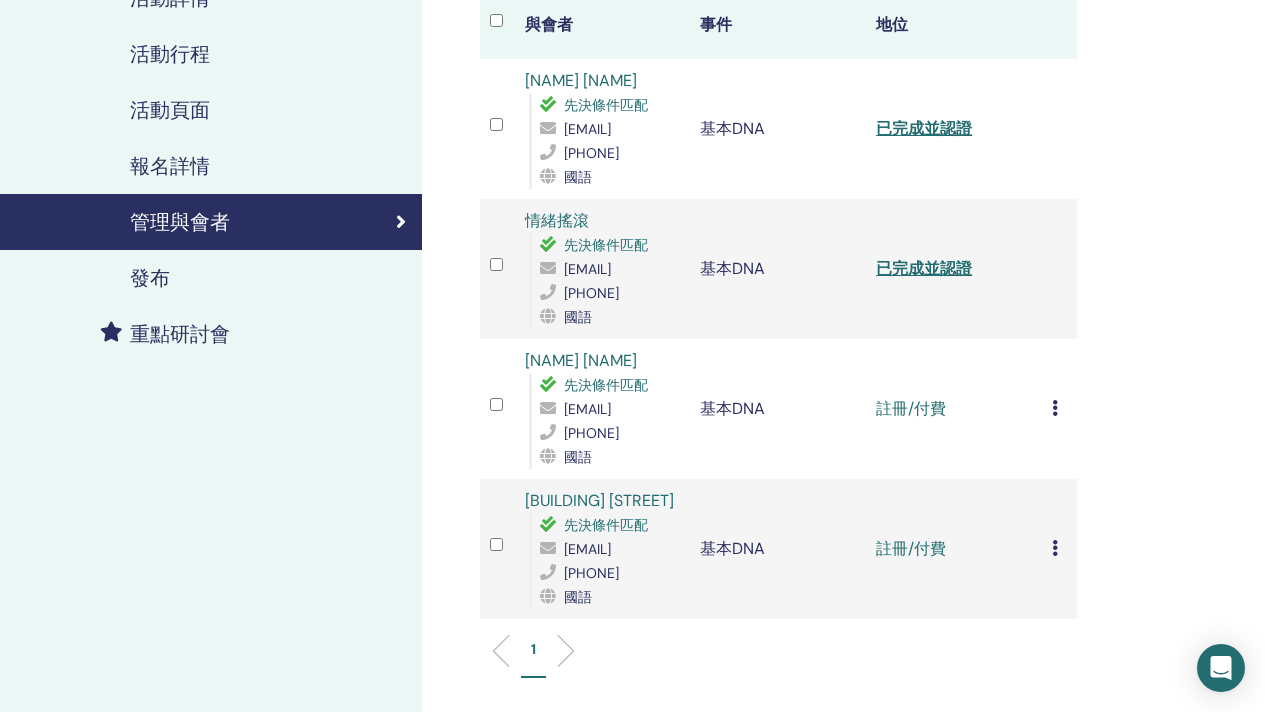 click on "取消註冊 不自動認證 標記為已付款 標記為未付款 標記為缺席 完成並證明 下載證書" at bounding box center [1059, 409] 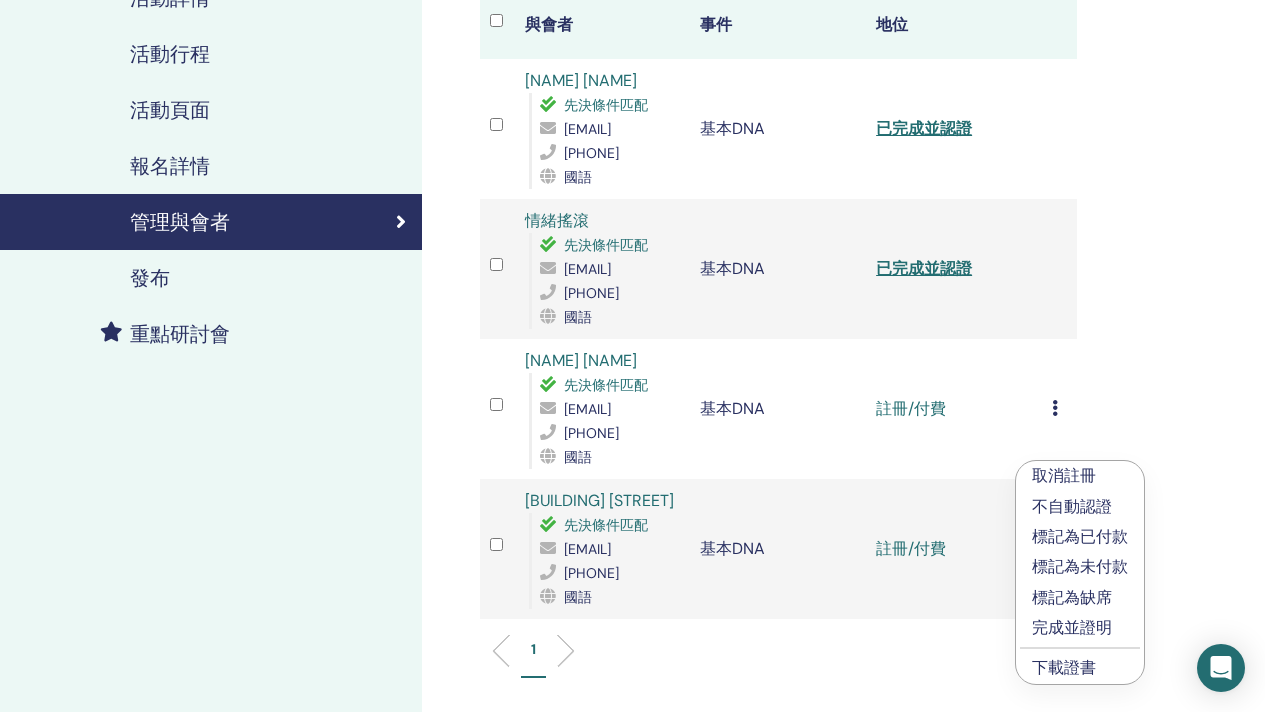 click on "完成並證明" at bounding box center (1072, 627) 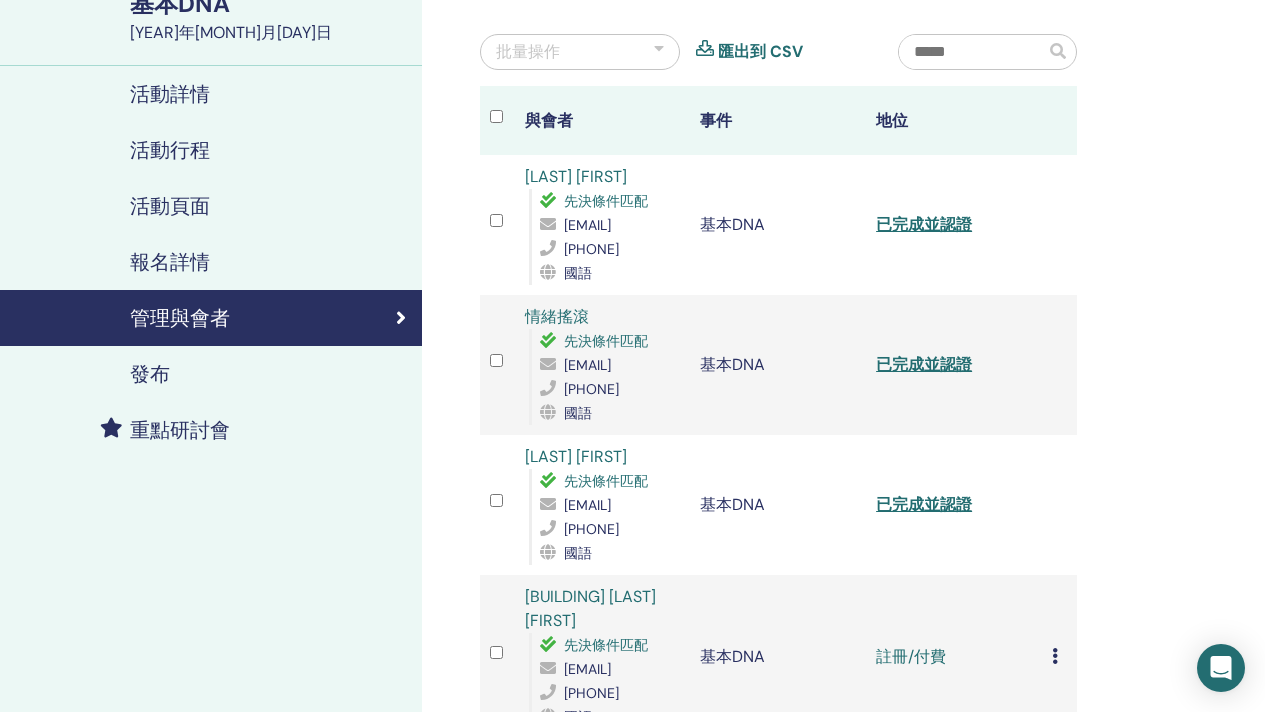 scroll, scrollTop: 360, scrollLeft: 0, axis: vertical 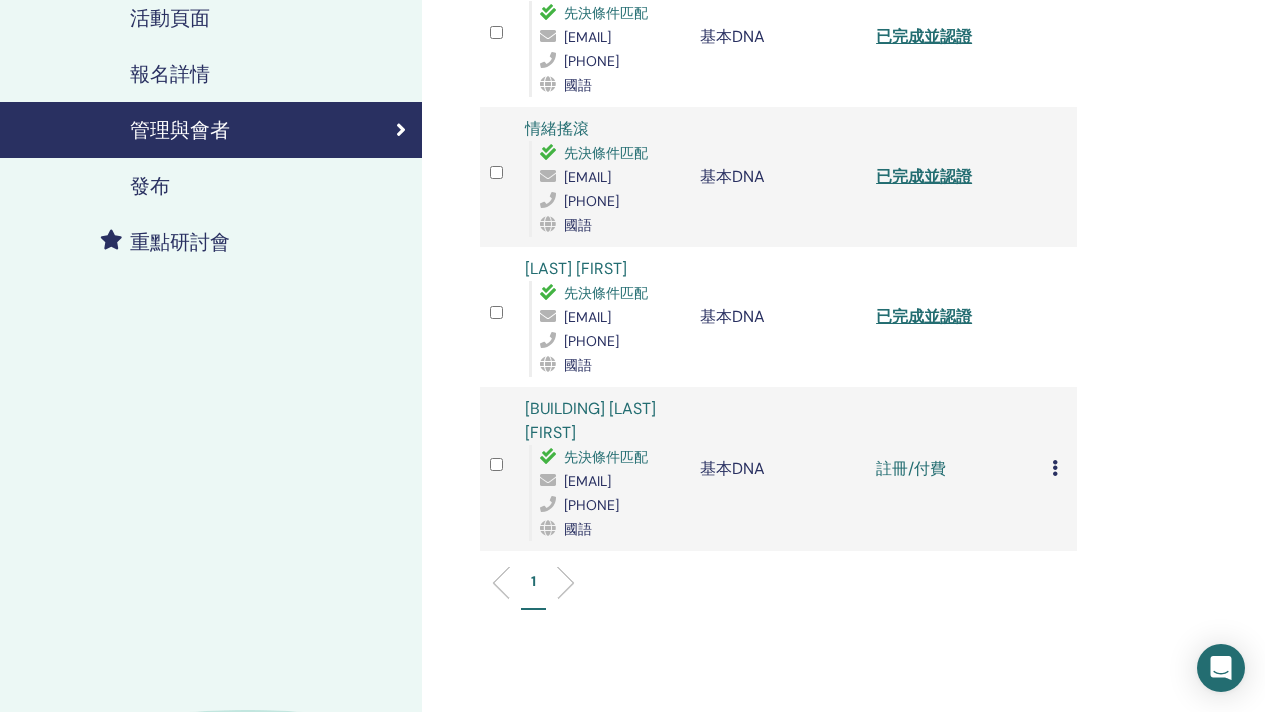 click at bounding box center [1055, 468] 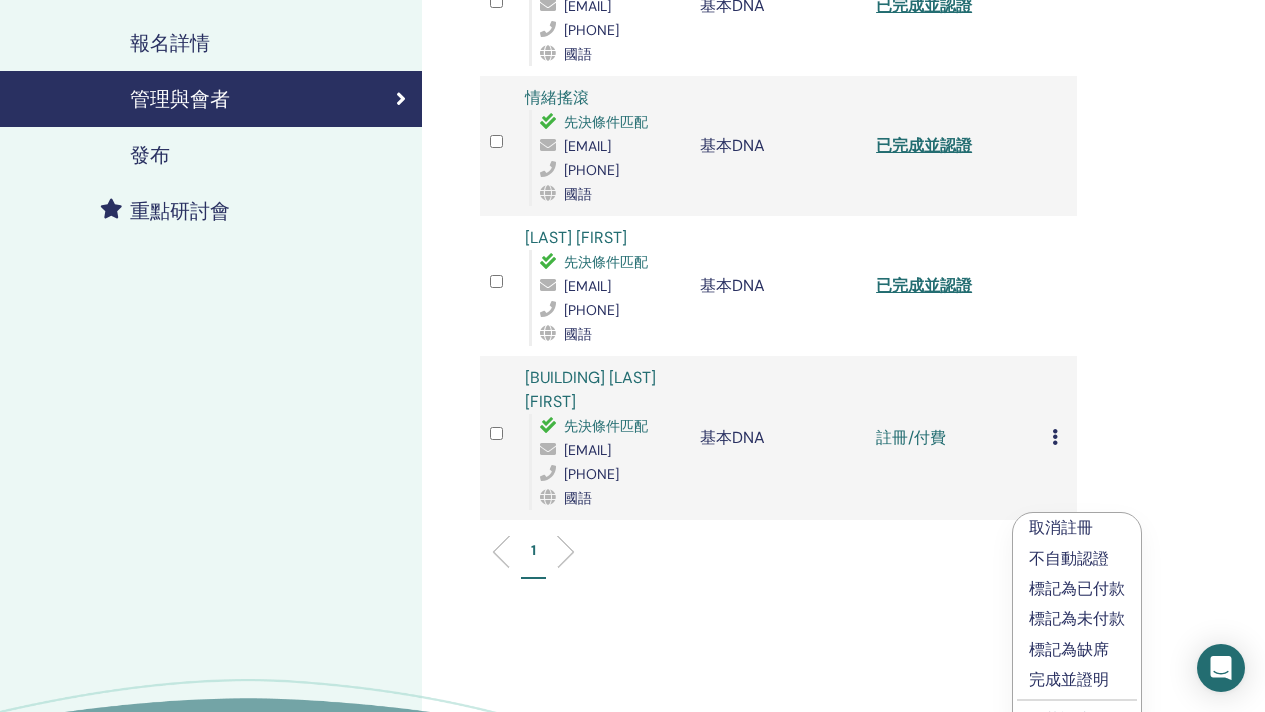 scroll, scrollTop: 393, scrollLeft: 0, axis: vertical 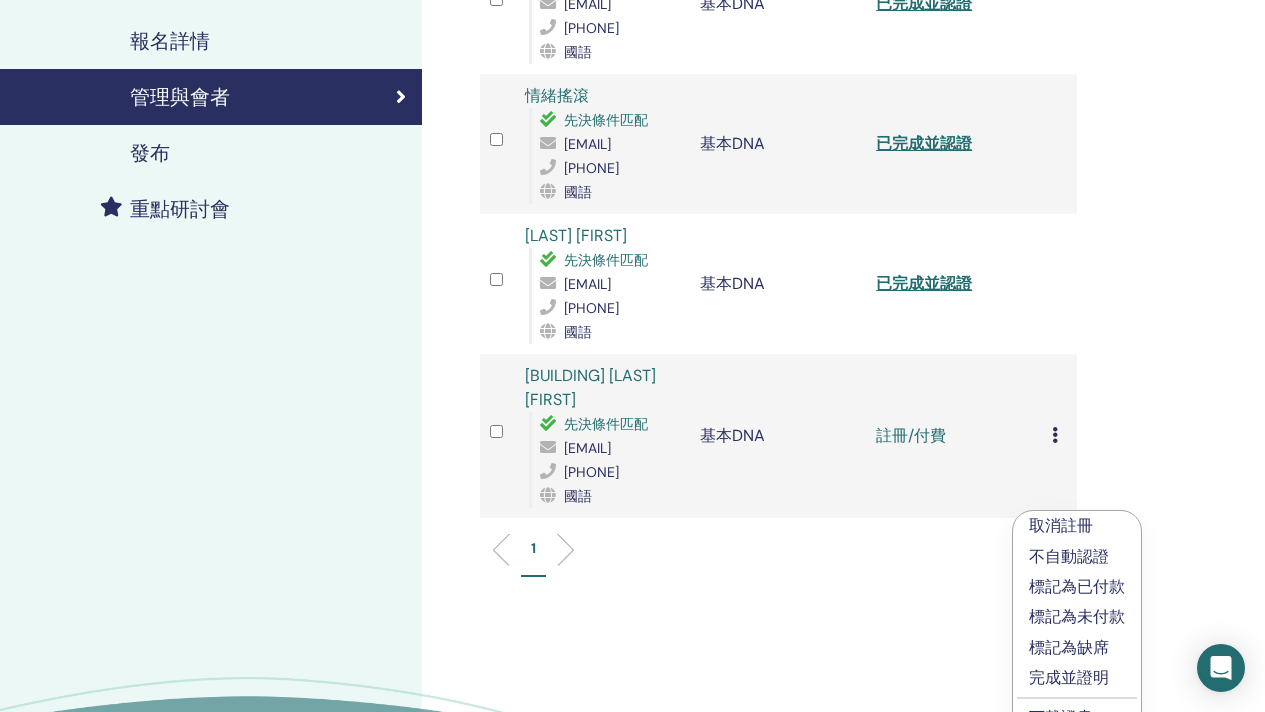 click on "完成並證明" at bounding box center (1069, 677) 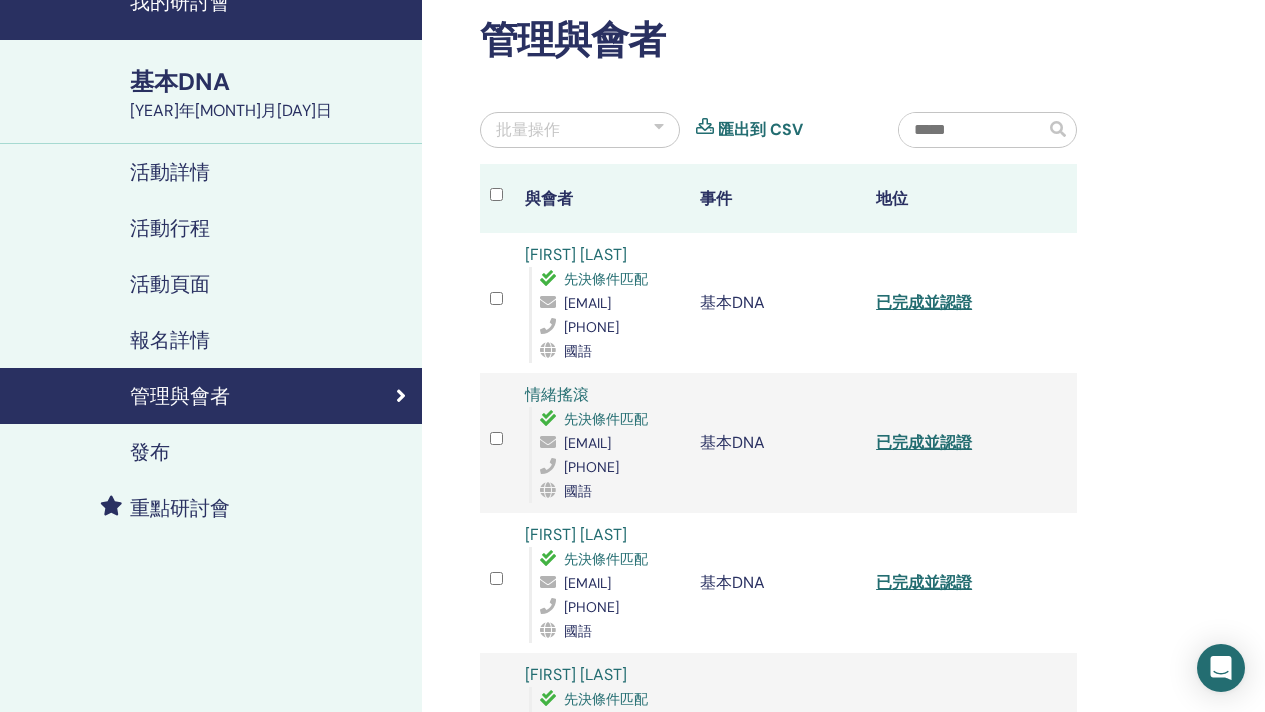 scroll, scrollTop: 0, scrollLeft: 0, axis: both 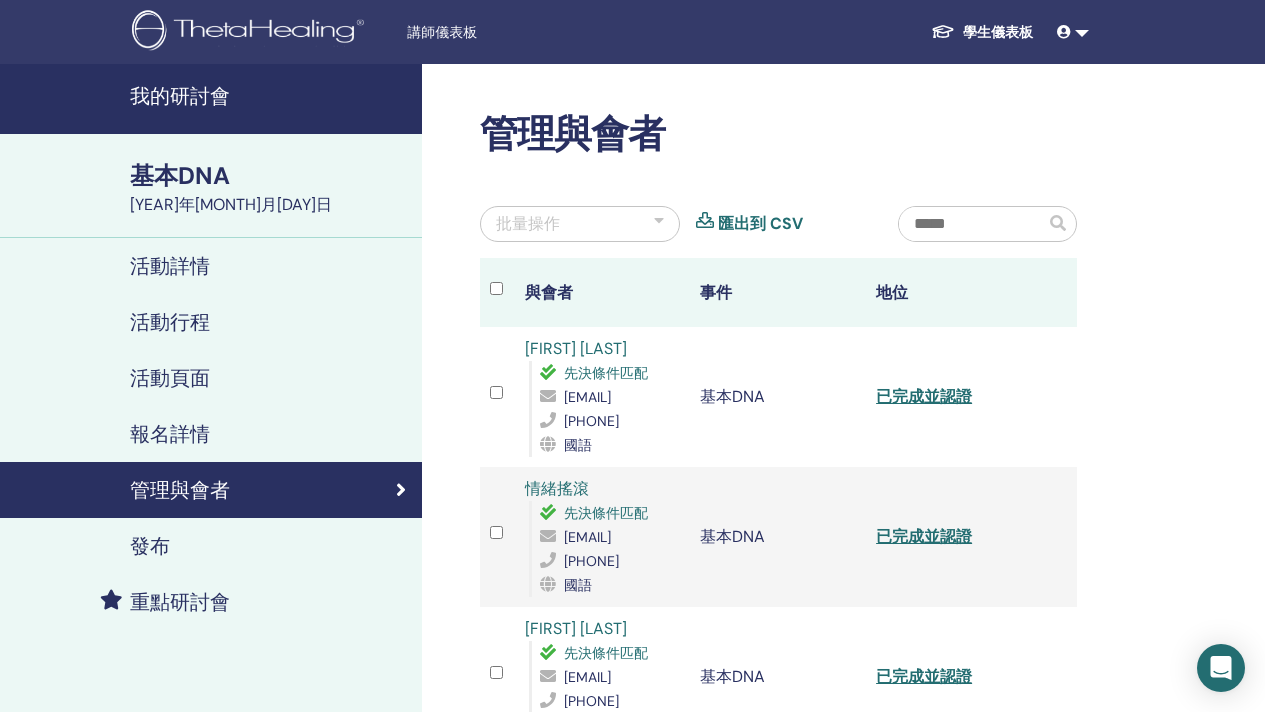 click at bounding box center (251, 32) 